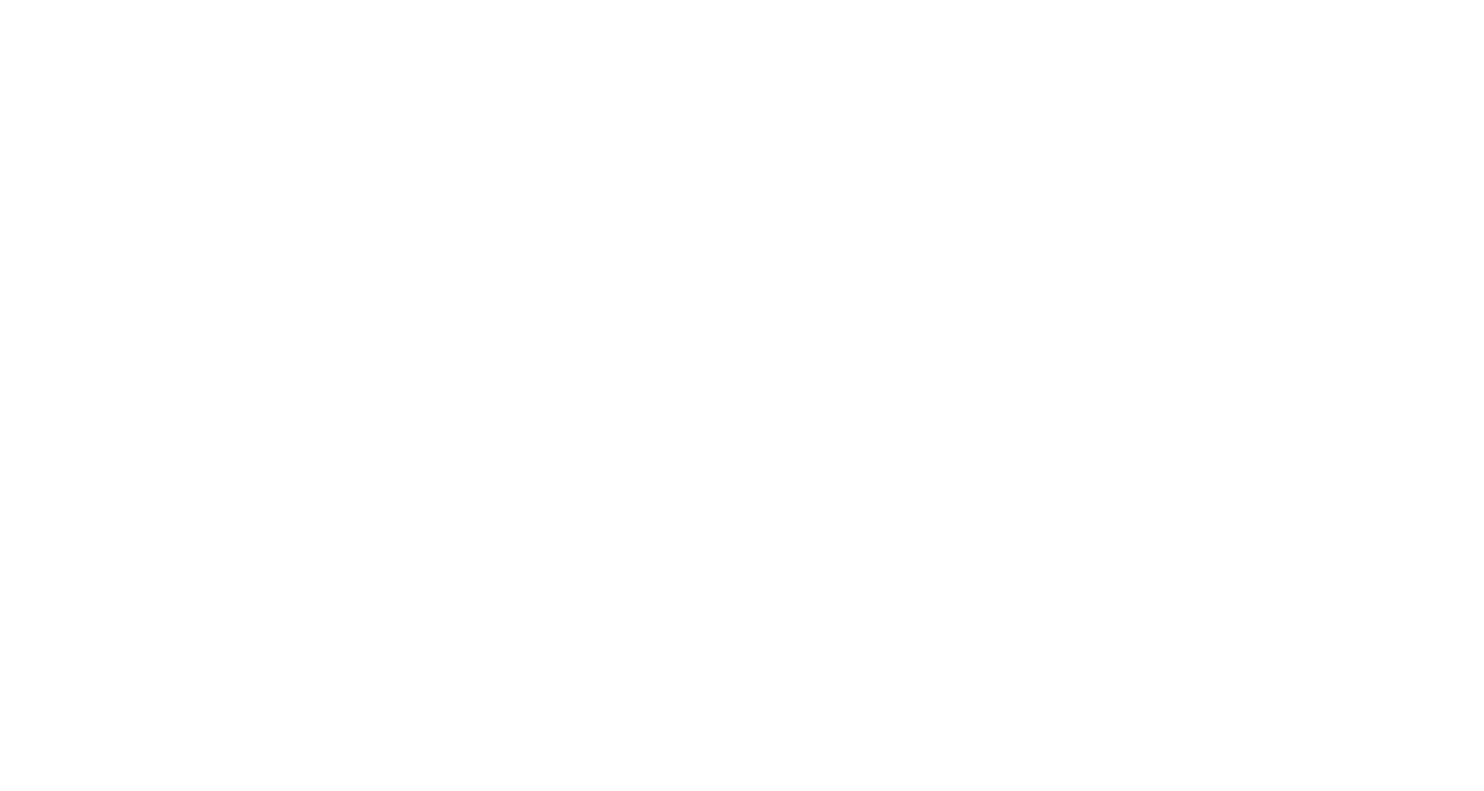 scroll, scrollTop: 0, scrollLeft: 0, axis: both 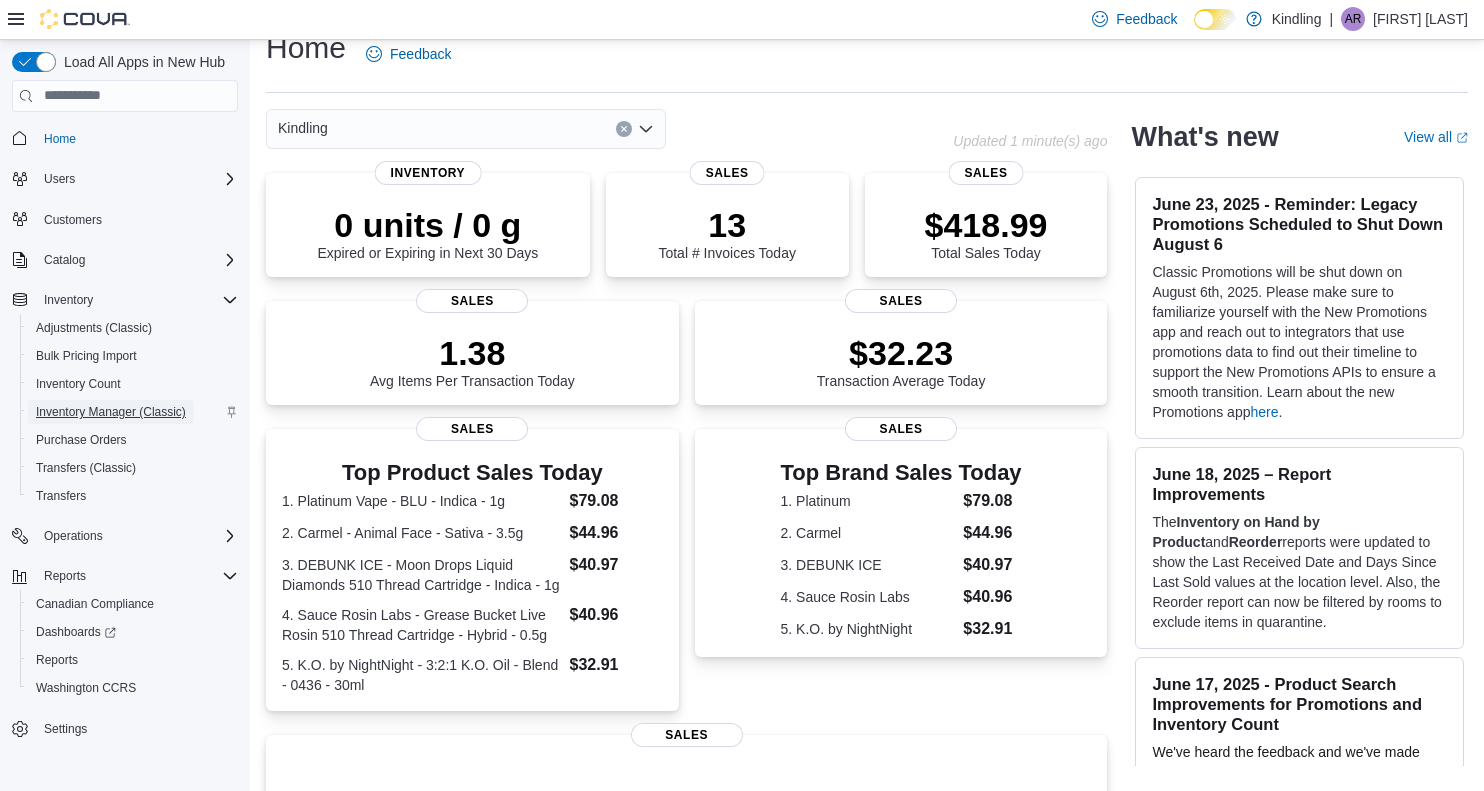 click on "Inventory Manager (Classic)" at bounding box center [111, 412] 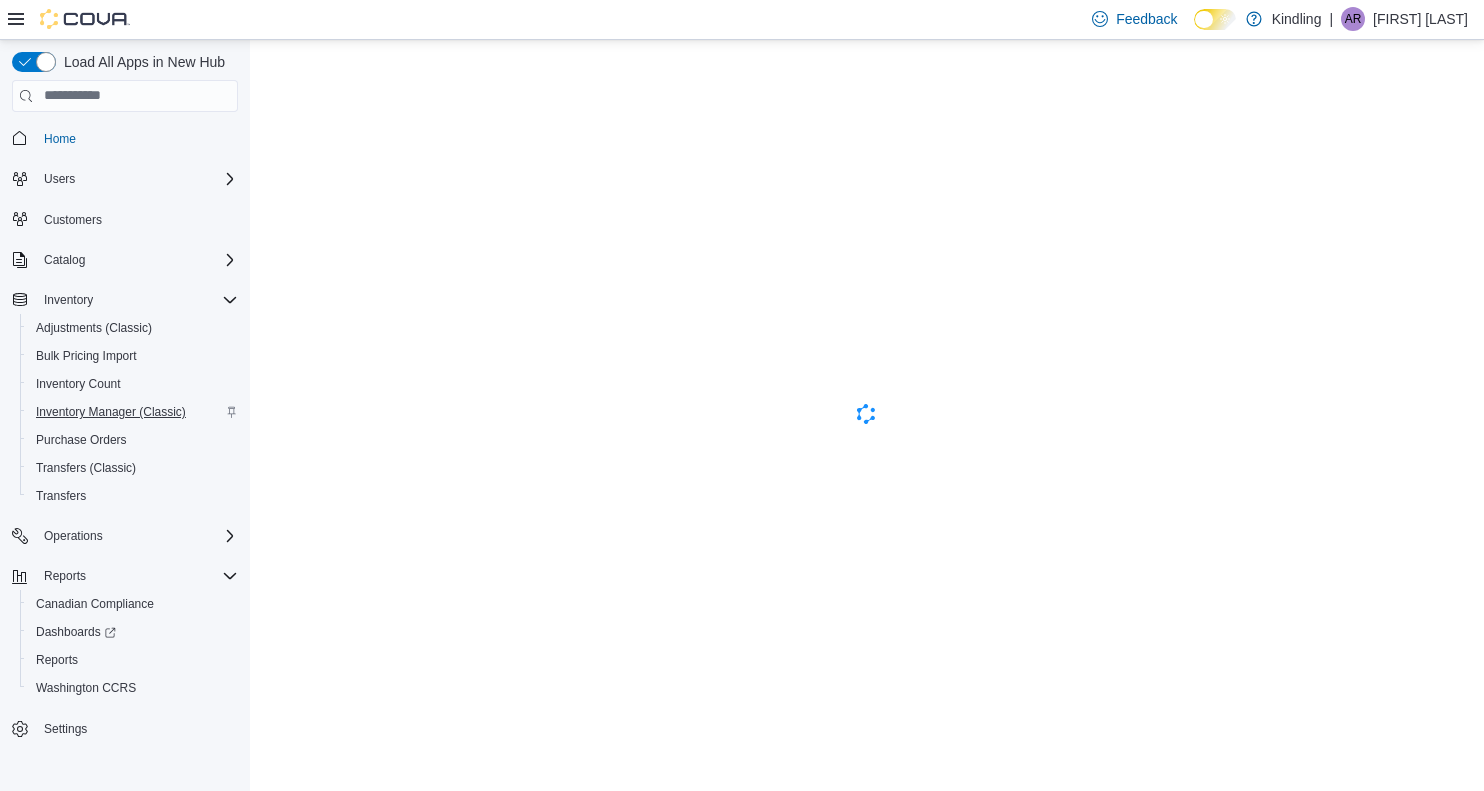 scroll, scrollTop: 0, scrollLeft: 0, axis: both 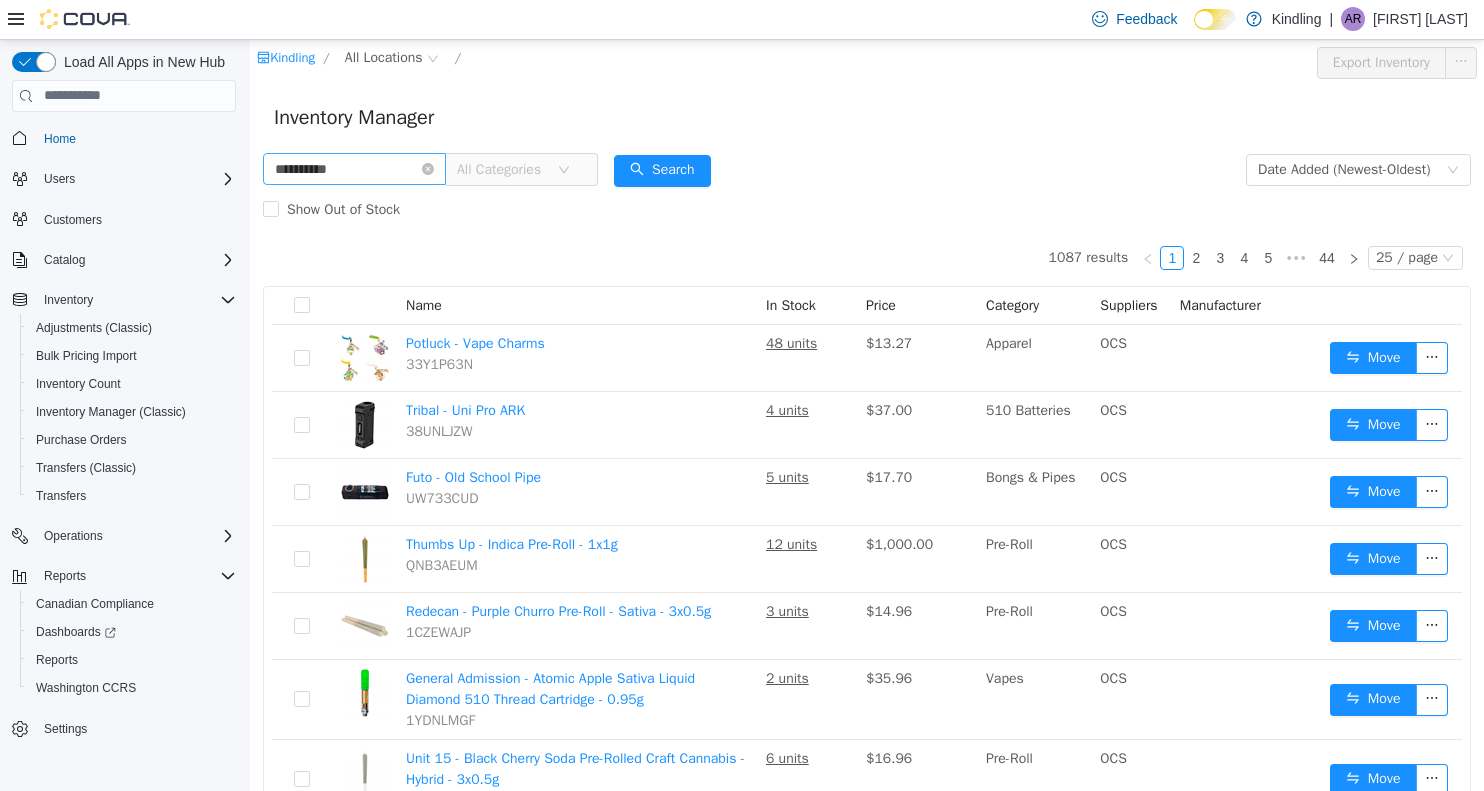 type on "**********" 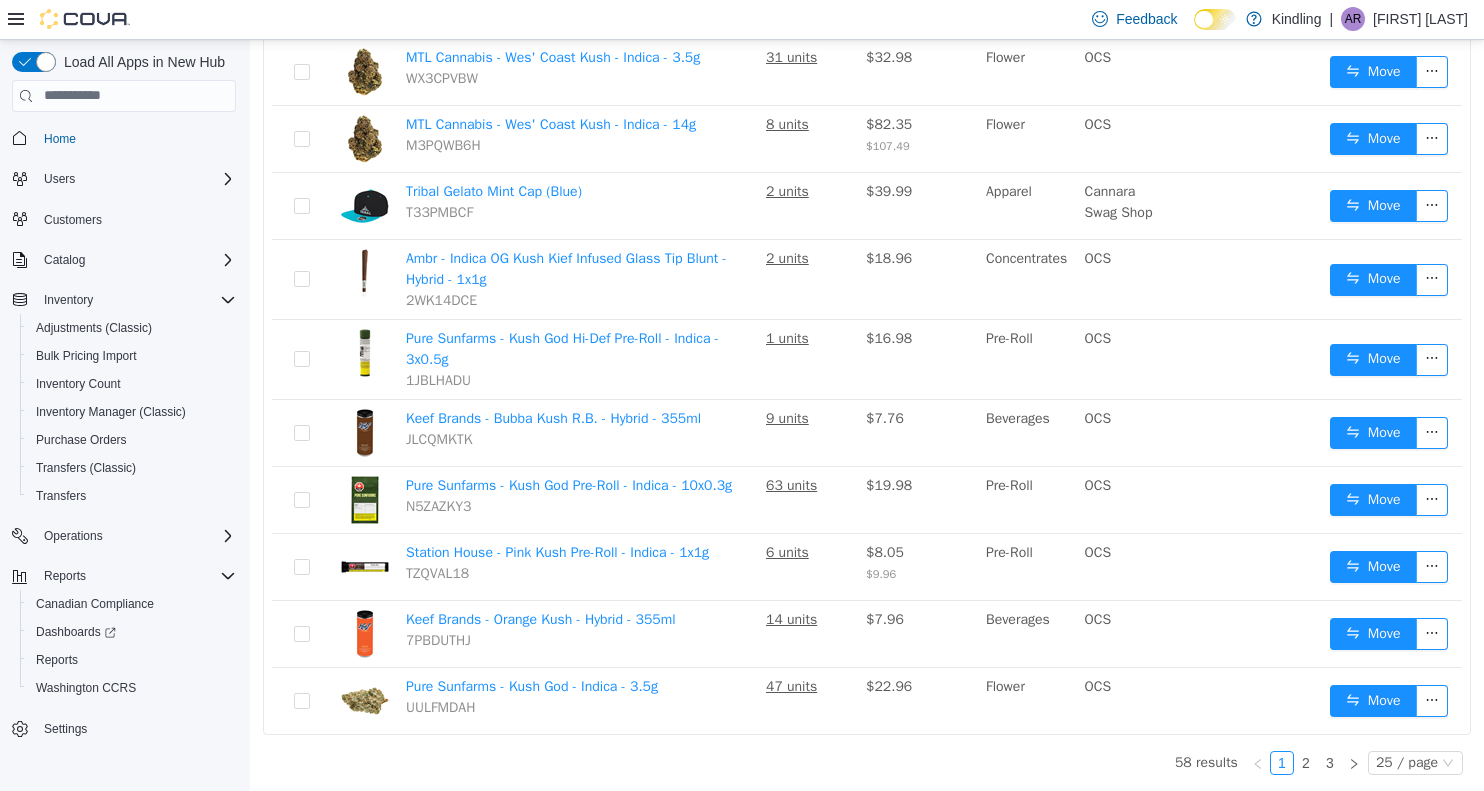 scroll, scrollTop: 1421, scrollLeft: 0, axis: vertical 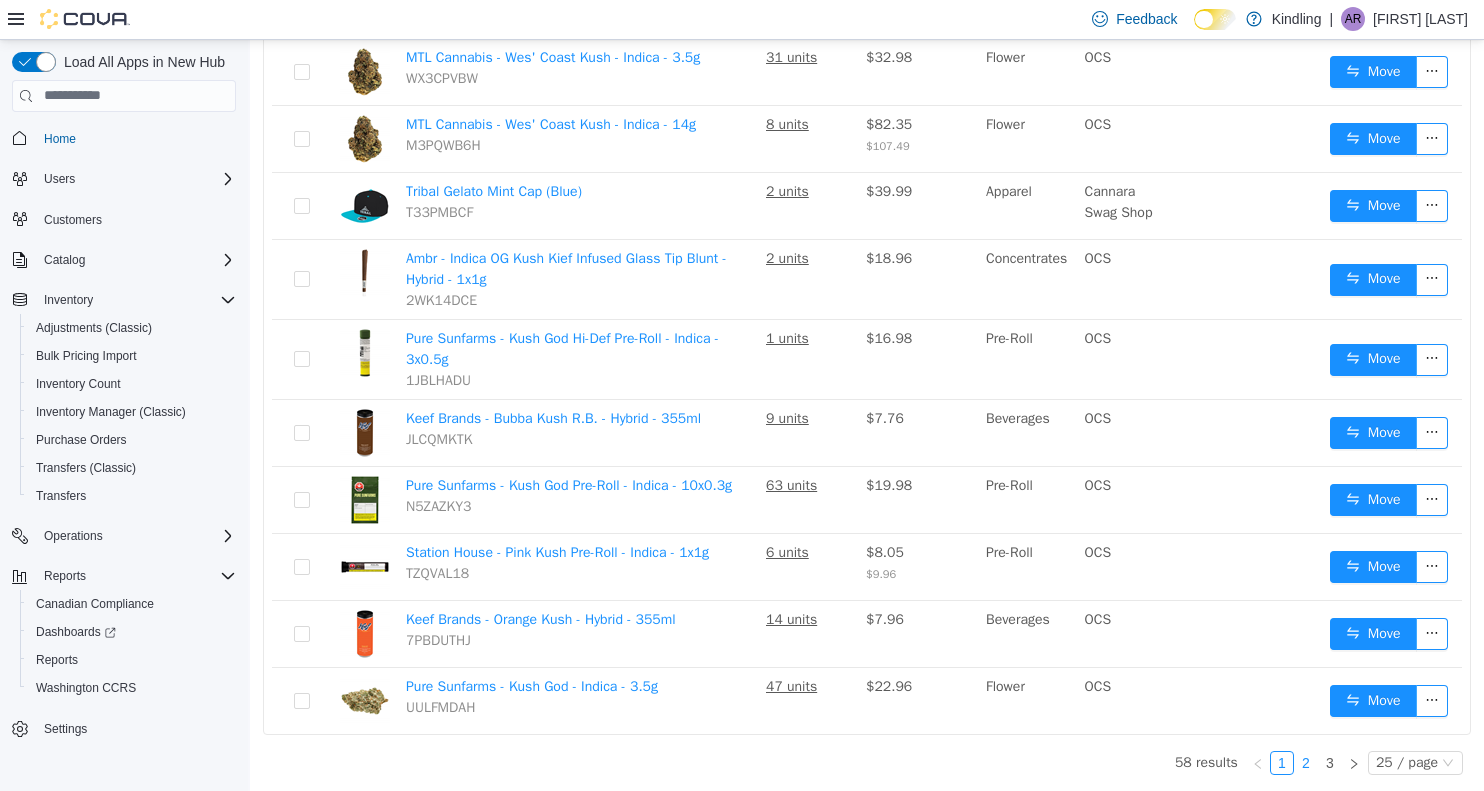 click on "2" at bounding box center (1306, 762) 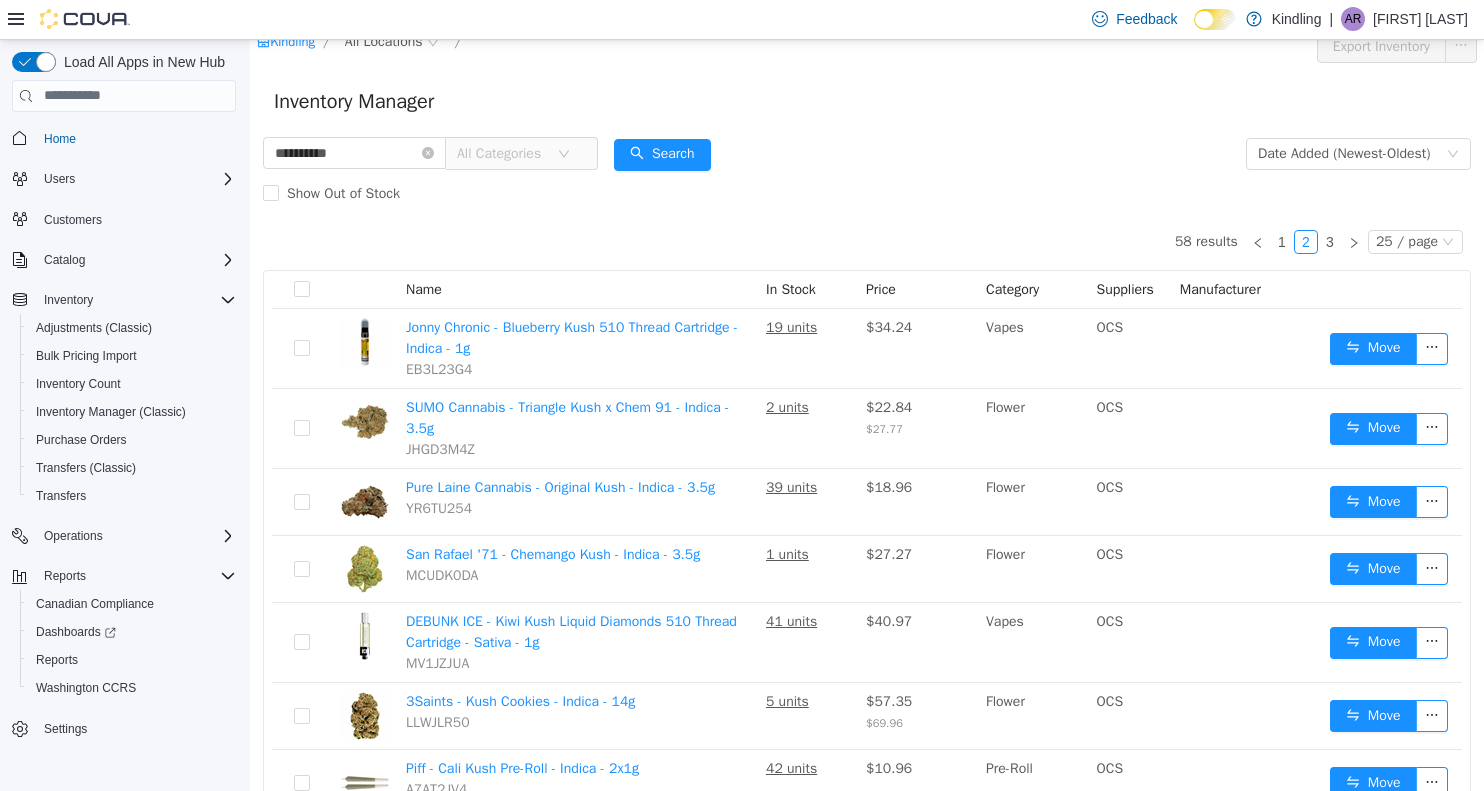 scroll, scrollTop: 14, scrollLeft: 0, axis: vertical 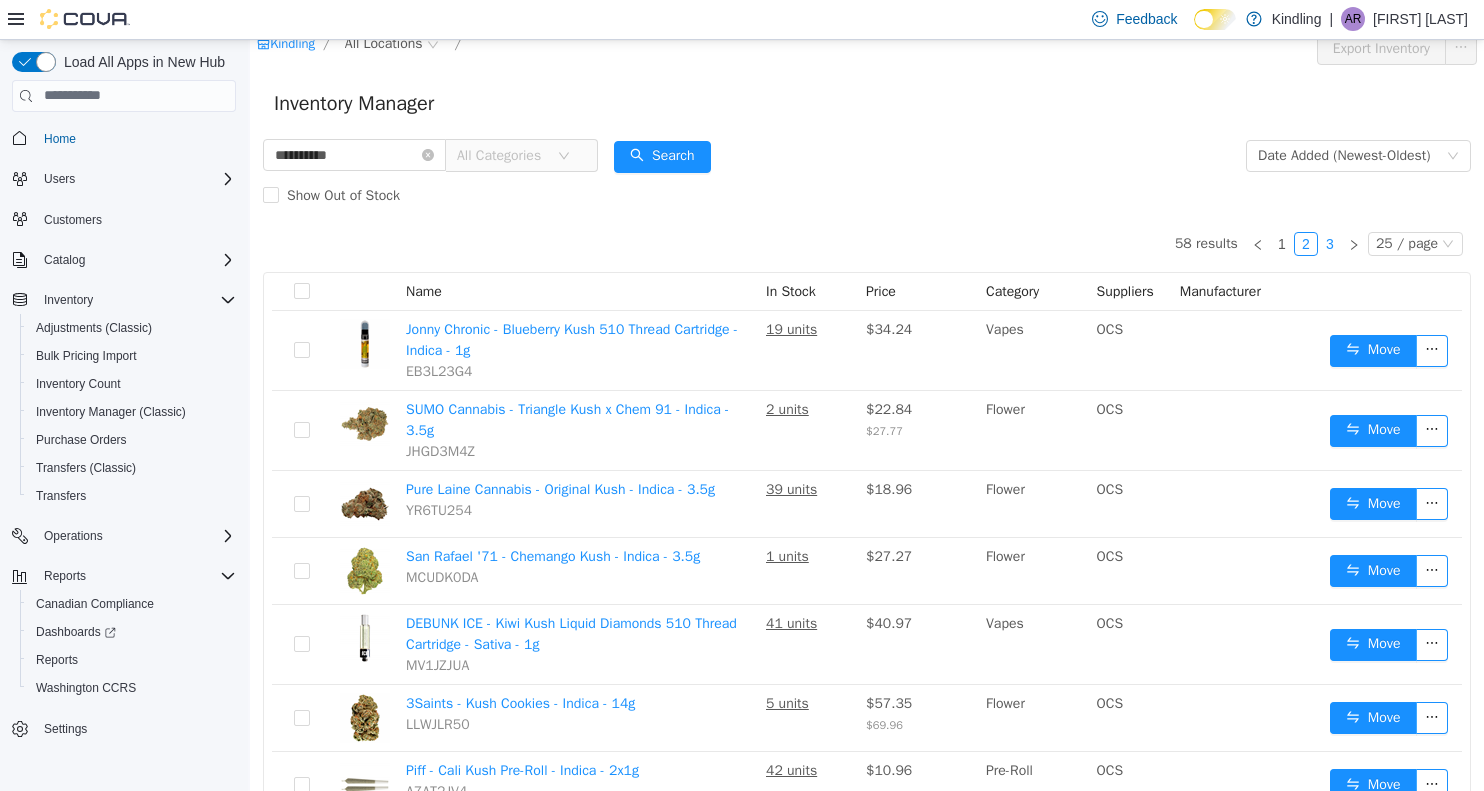 click on "3" at bounding box center (1330, 243) 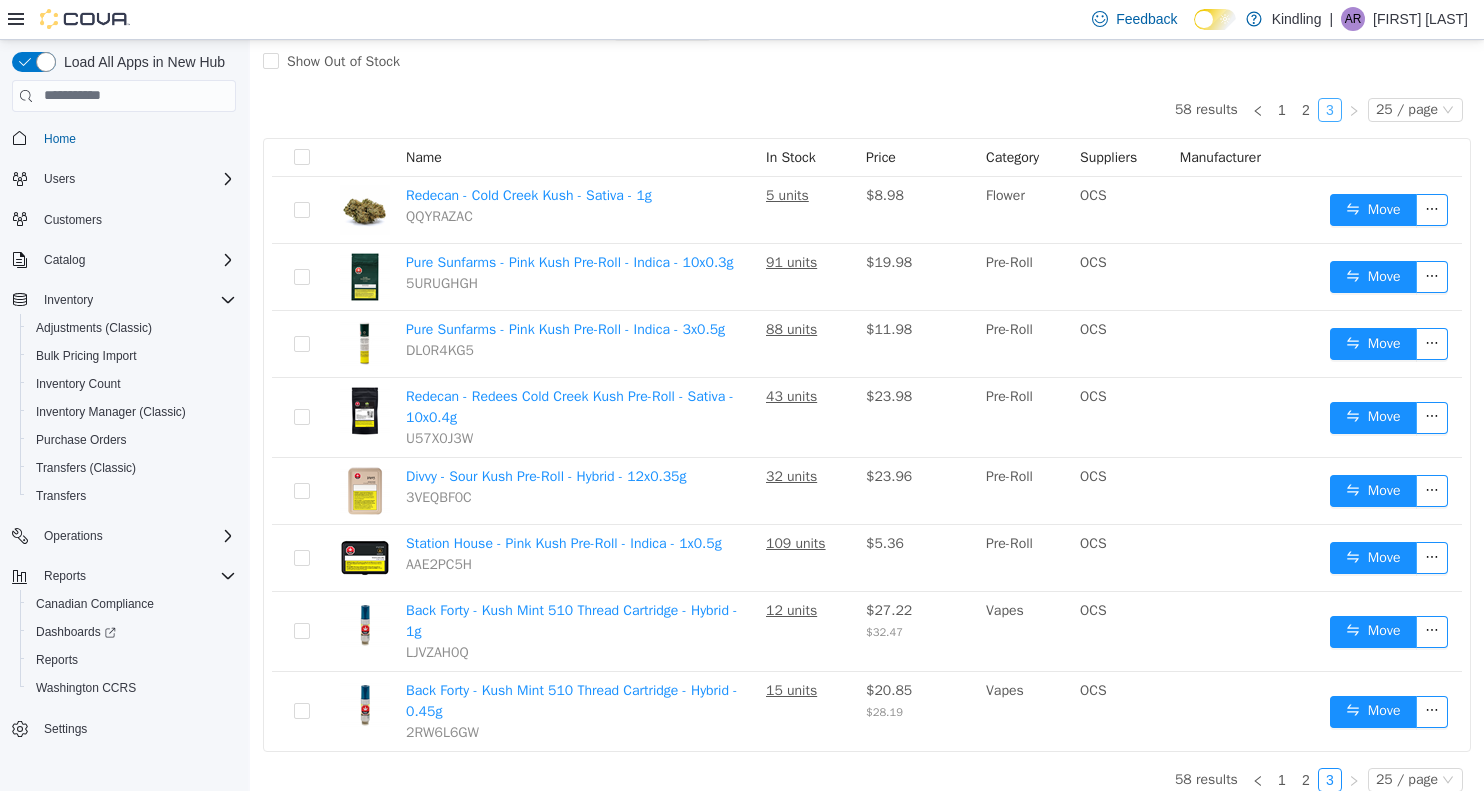 scroll, scrollTop: 204, scrollLeft: 0, axis: vertical 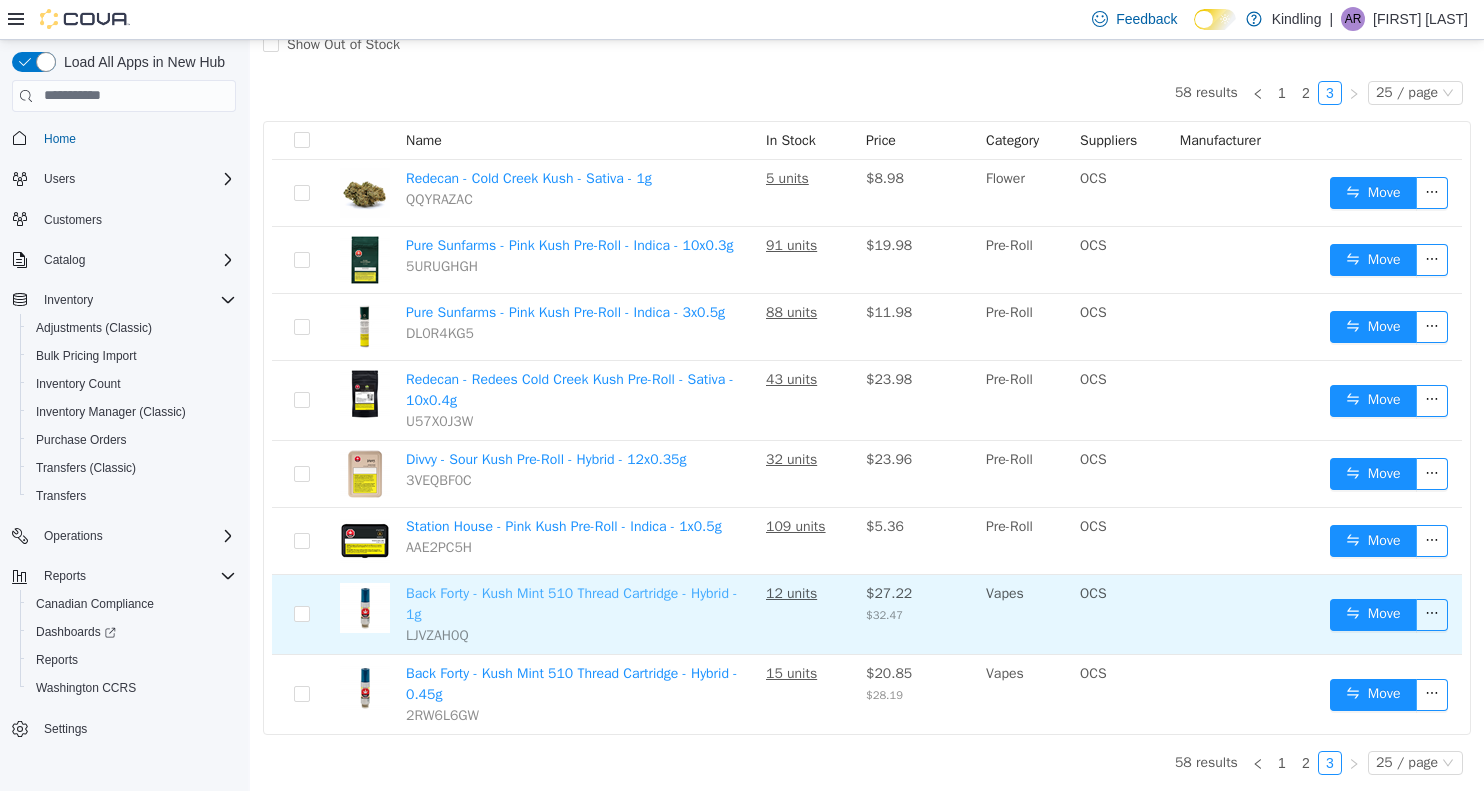 click on "Back Forty - Kush Mint 510 Thread Cartridge - Hybrid - 1g" at bounding box center [571, 603] 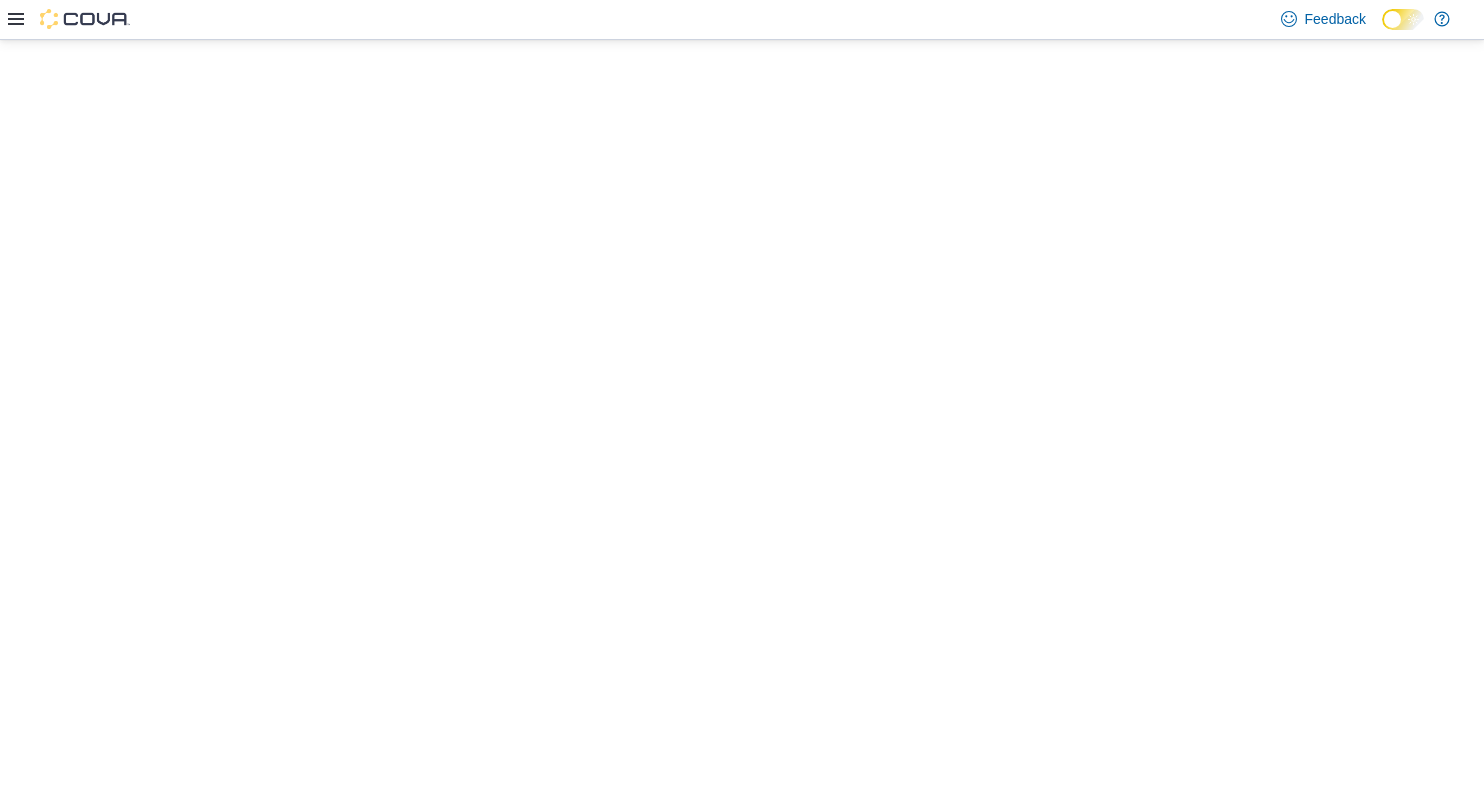 scroll, scrollTop: 0, scrollLeft: 0, axis: both 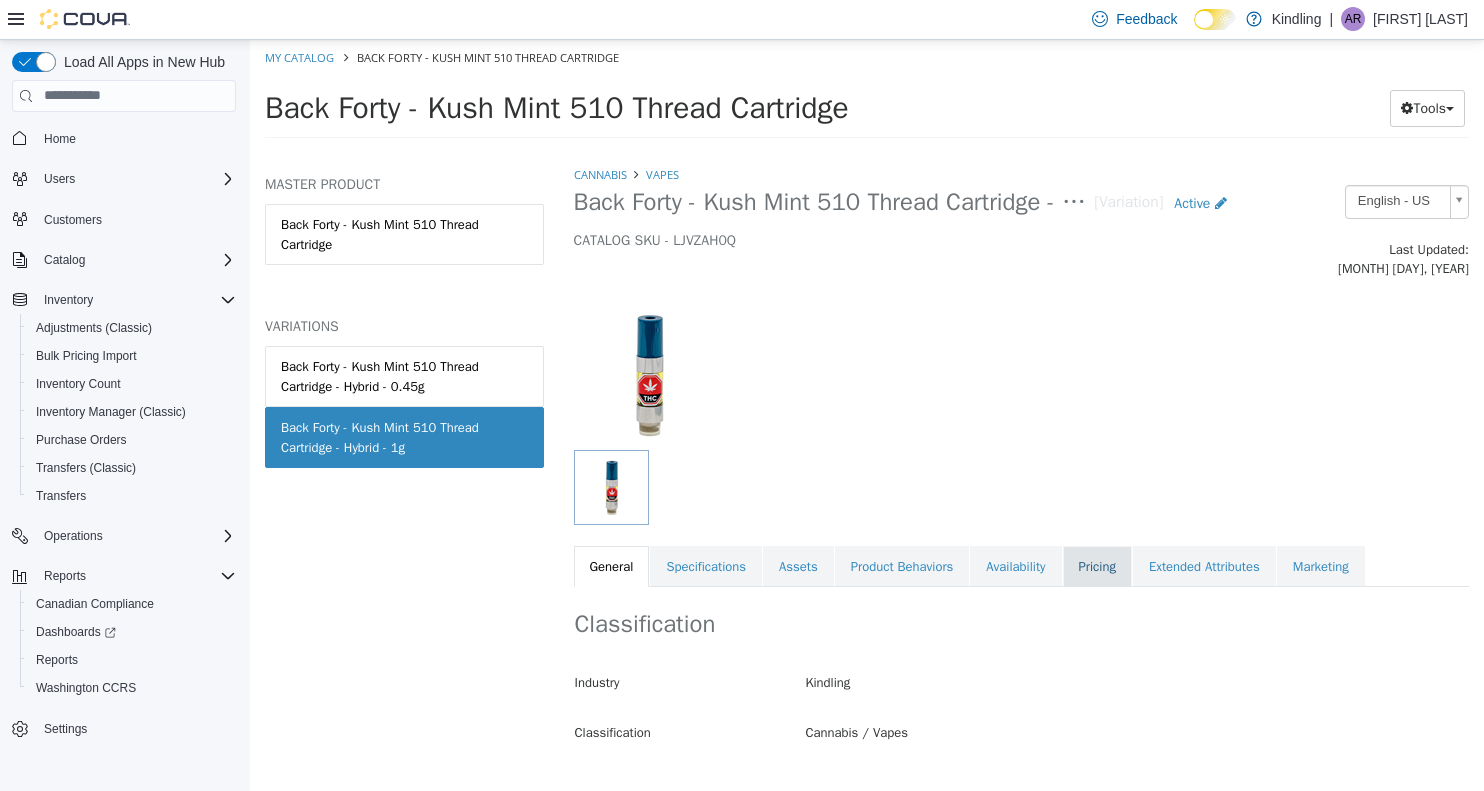 click on "Pricing" at bounding box center [1097, 566] 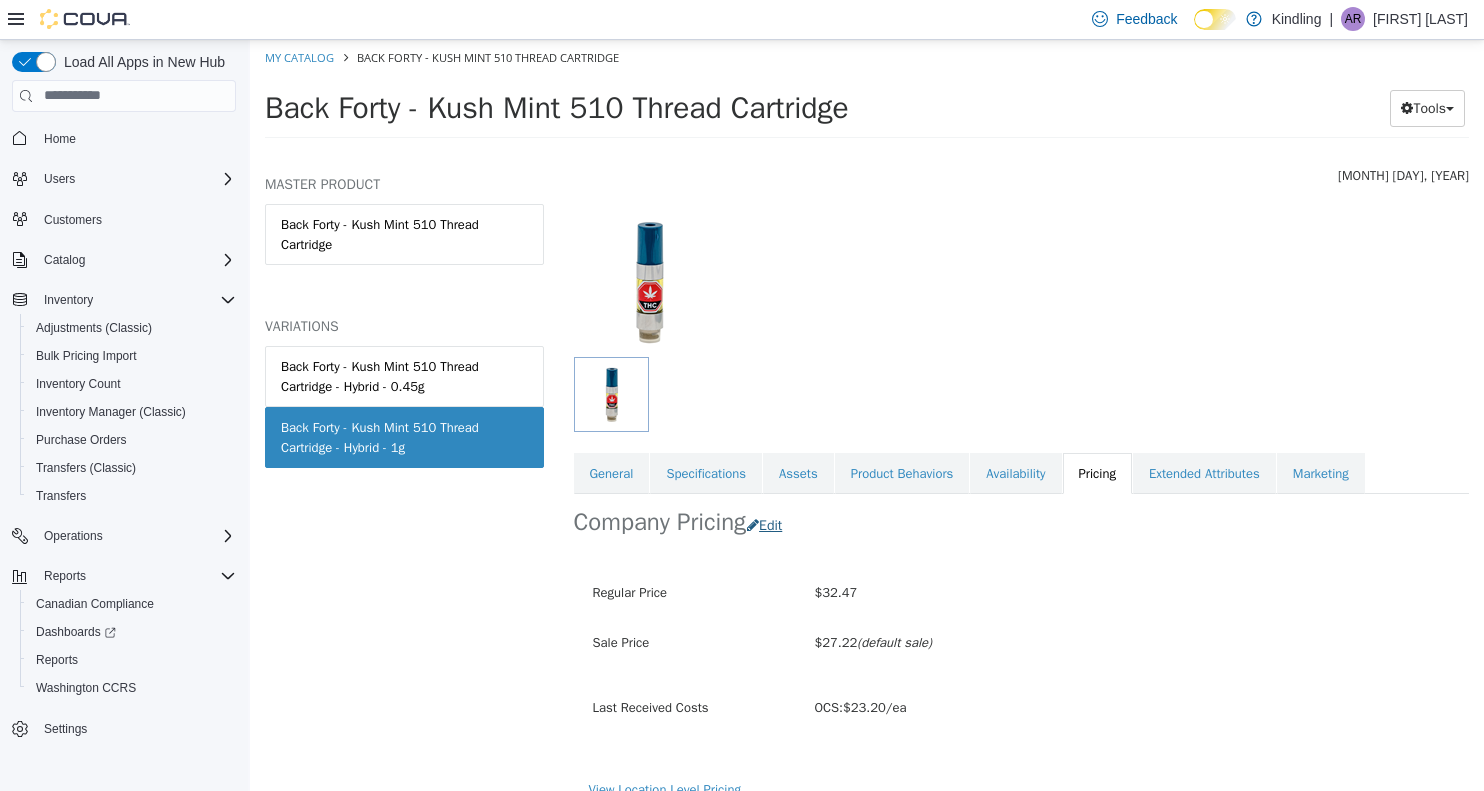 scroll, scrollTop: 98, scrollLeft: 0, axis: vertical 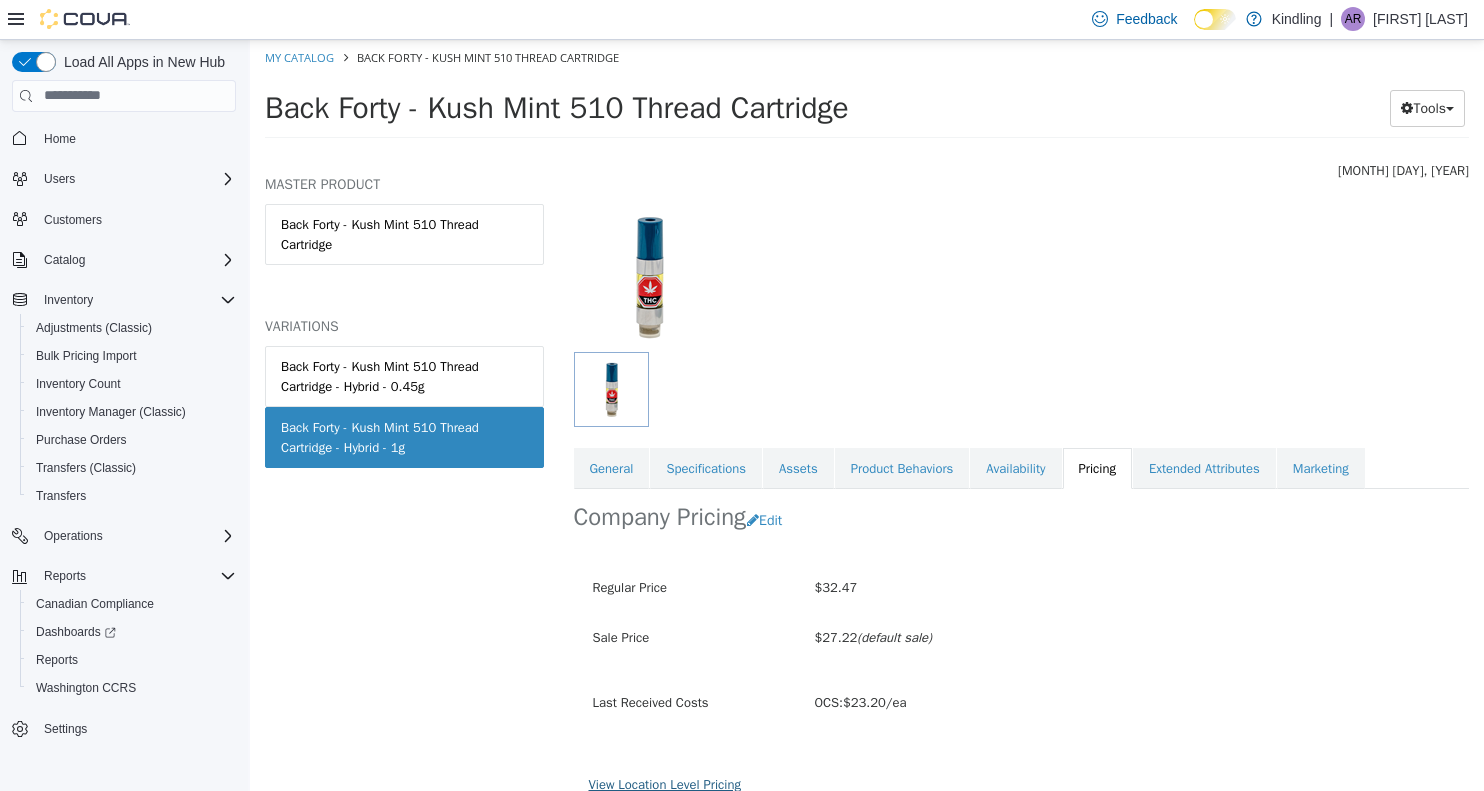 click on "View Location Level Pricing" at bounding box center (665, 783) 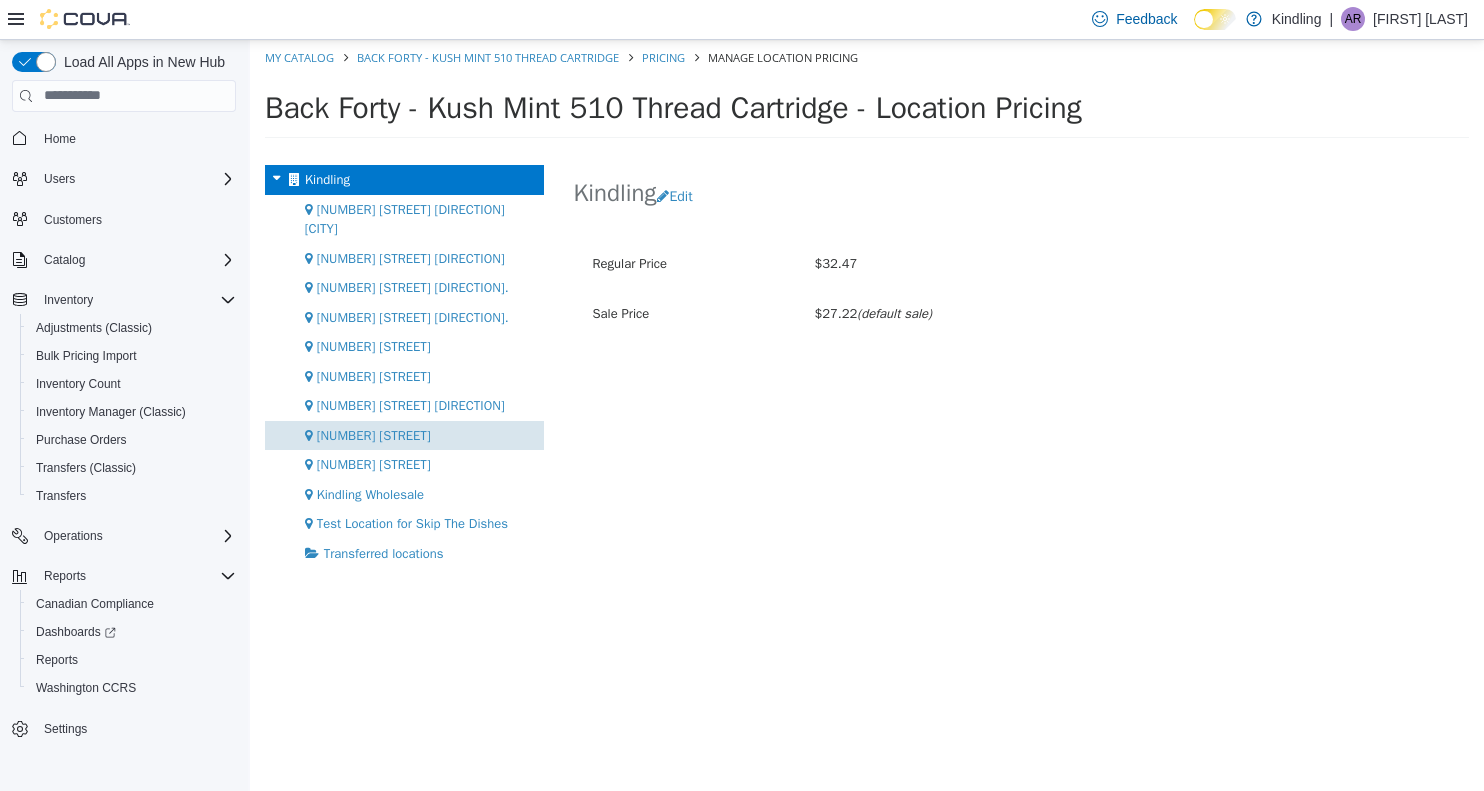 click on "[NUMBER] [STREET]" at bounding box center [374, 434] 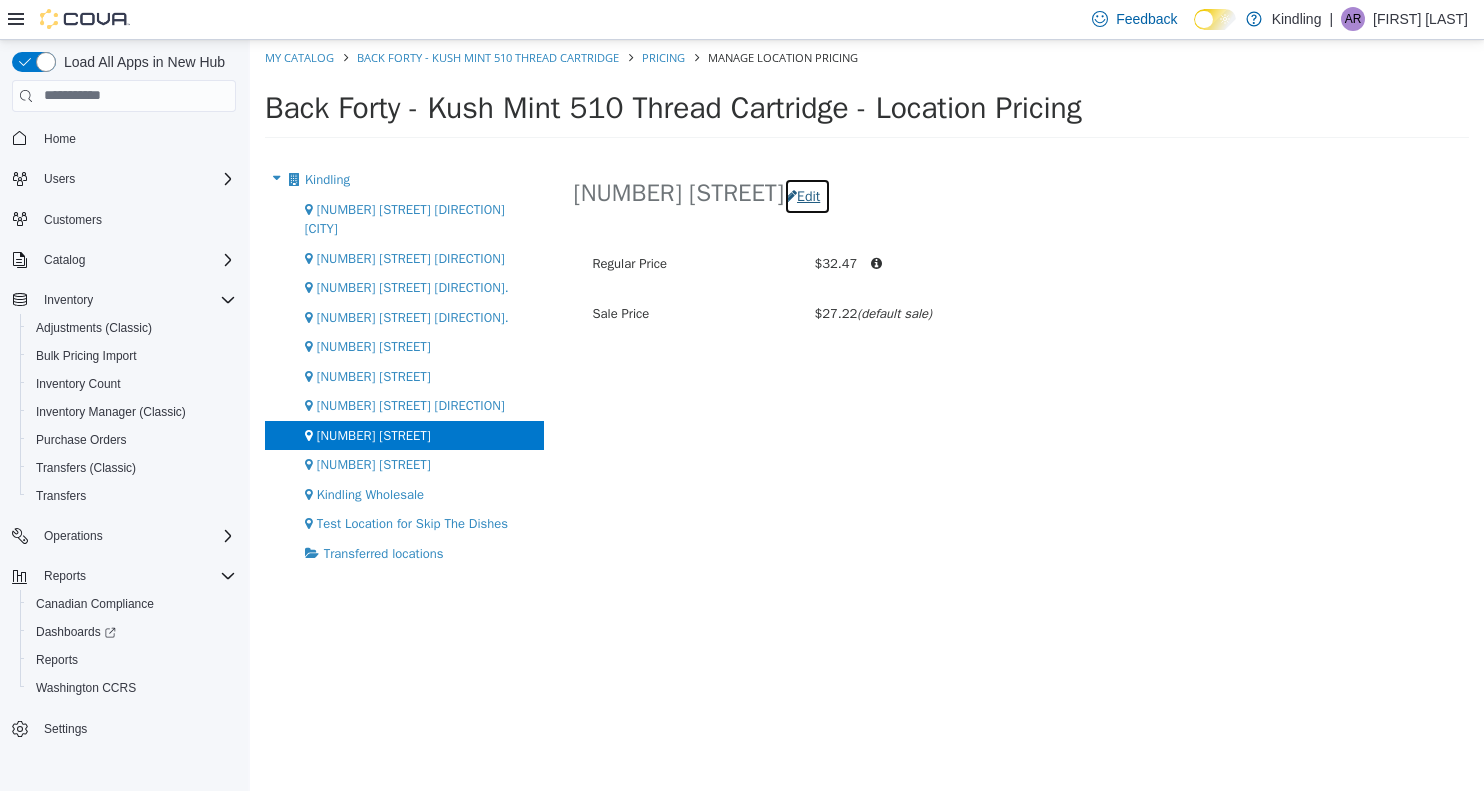 click on "Edit" at bounding box center (807, 195) 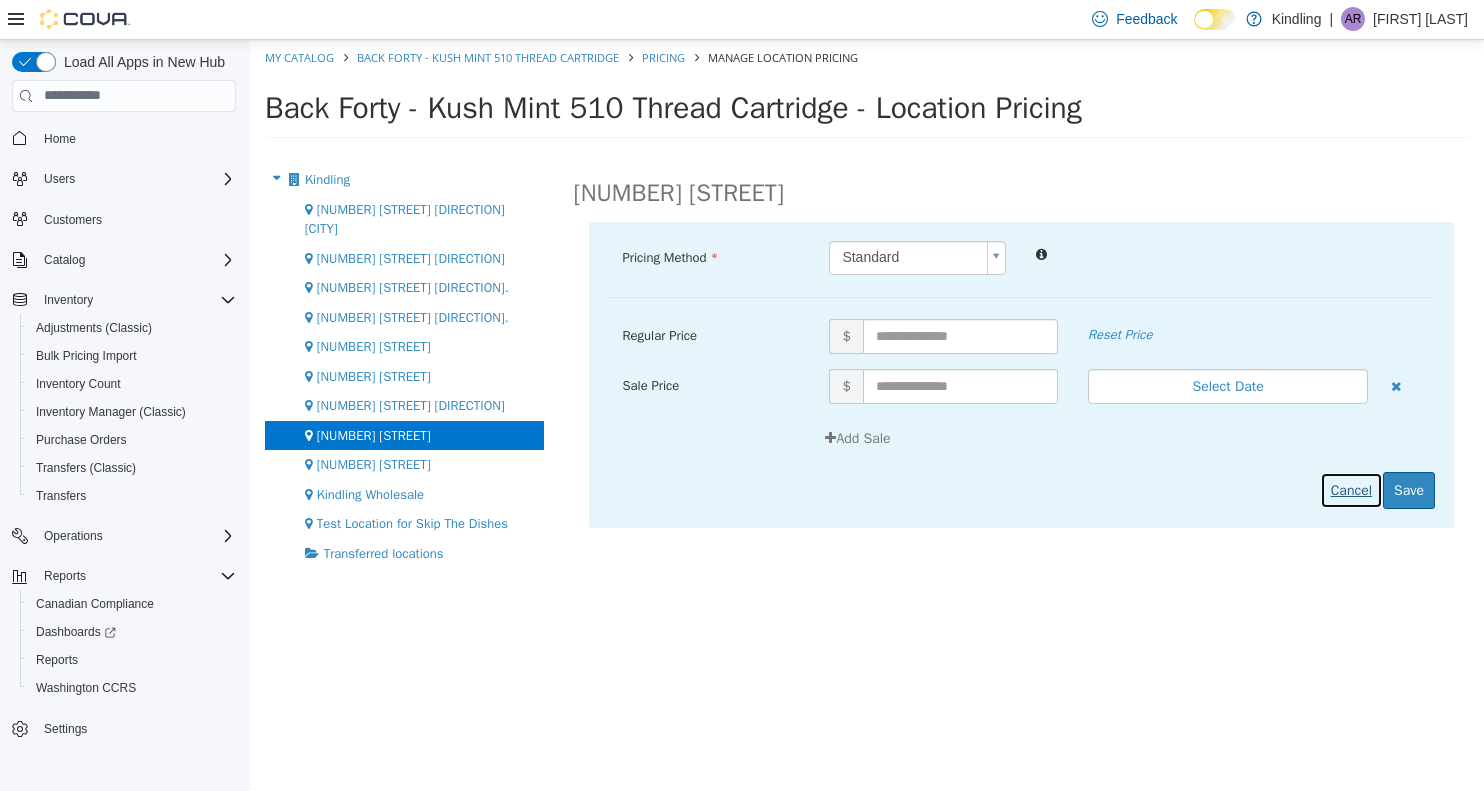 click on "Cancel" at bounding box center [1351, 489] 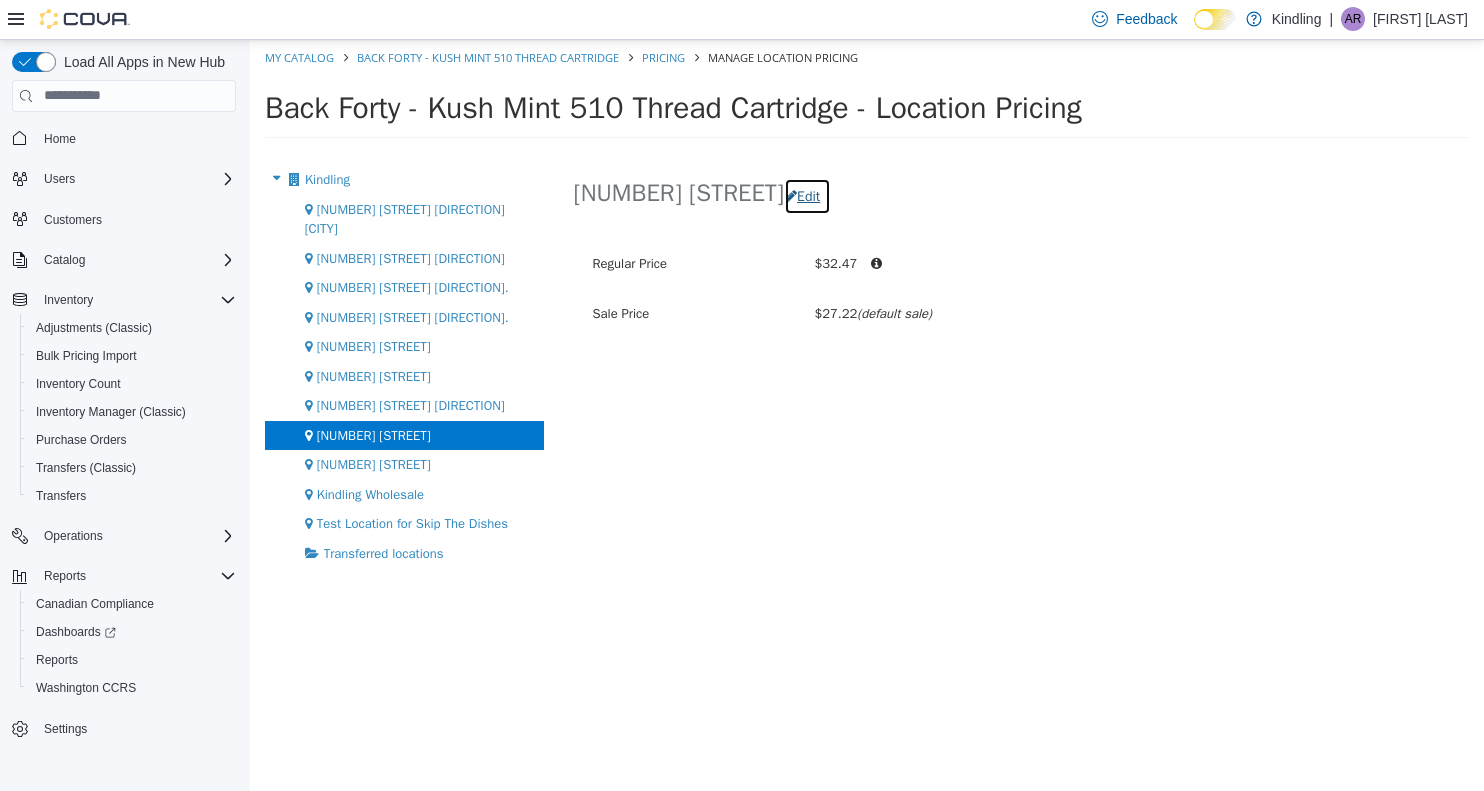 click on "Edit" at bounding box center [807, 195] 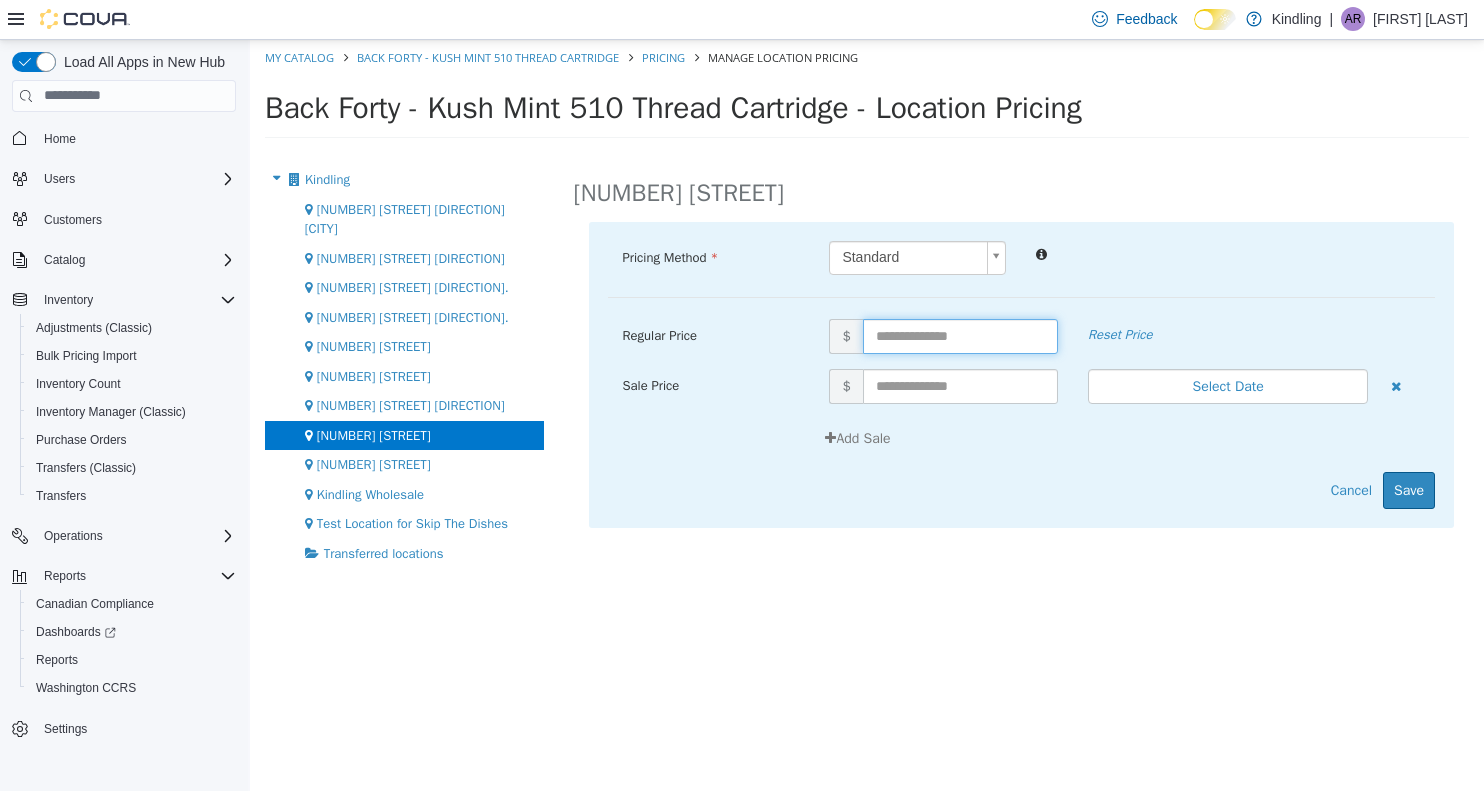 click at bounding box center [960, 335] 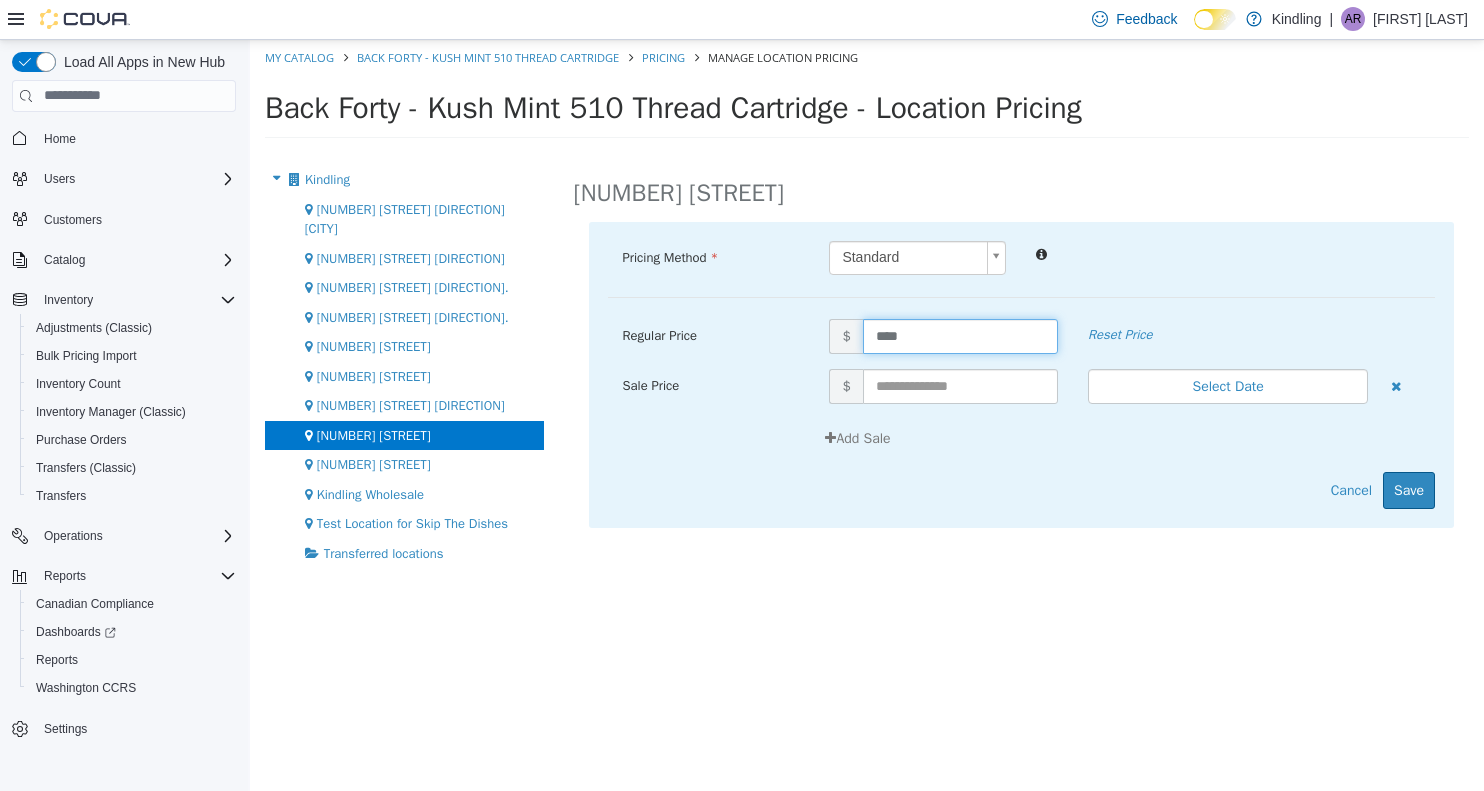 type on "*****" 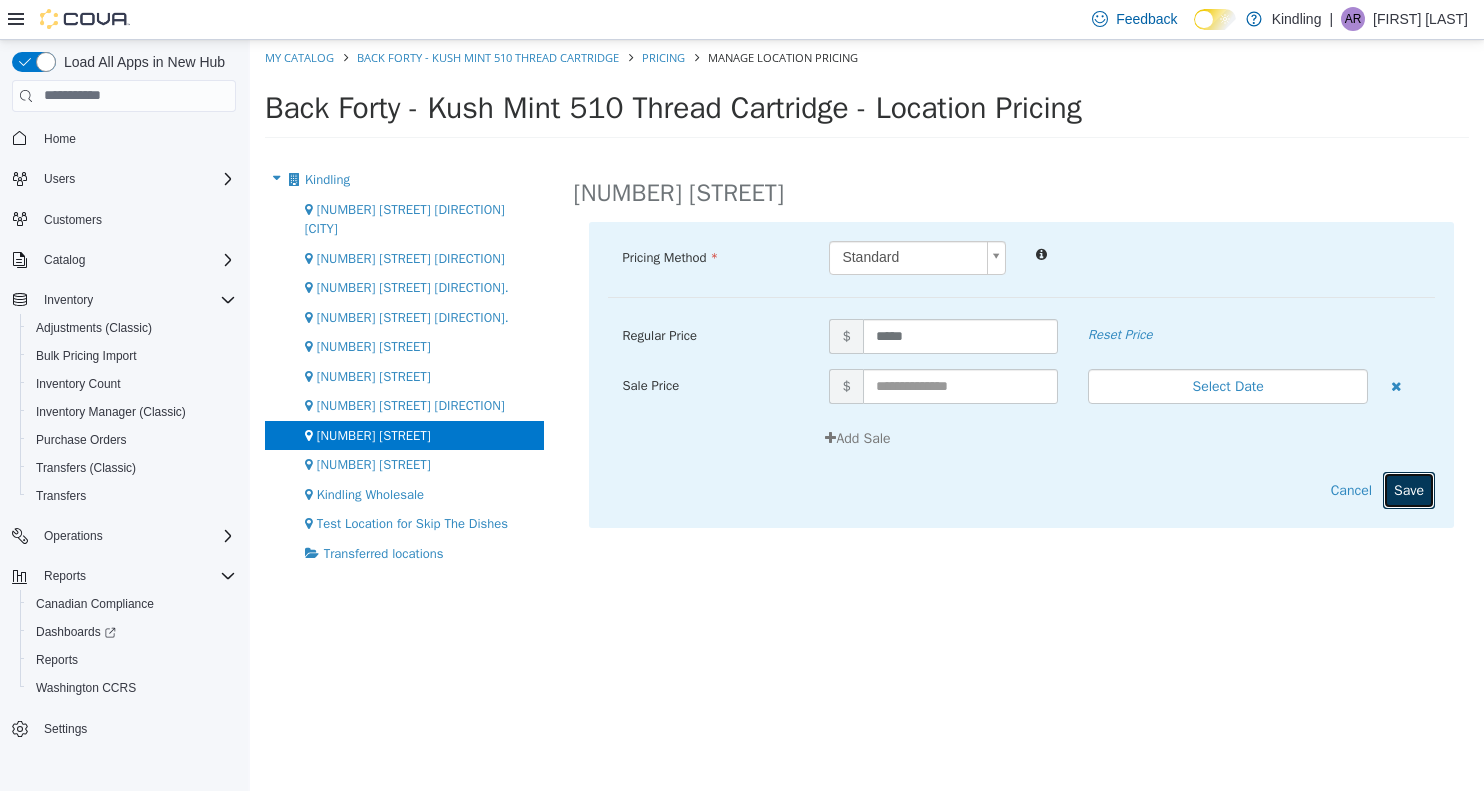click on "Save" at bounding box center [1409, 489] 